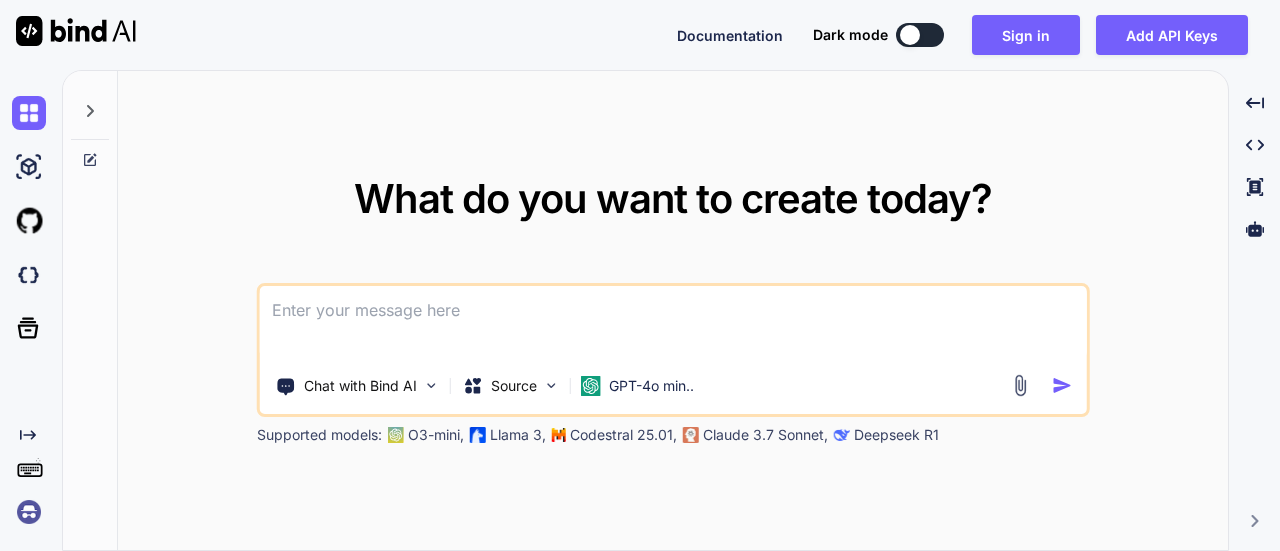 scroll, scrollTop: 0, scrollLeft: 0, axis: both 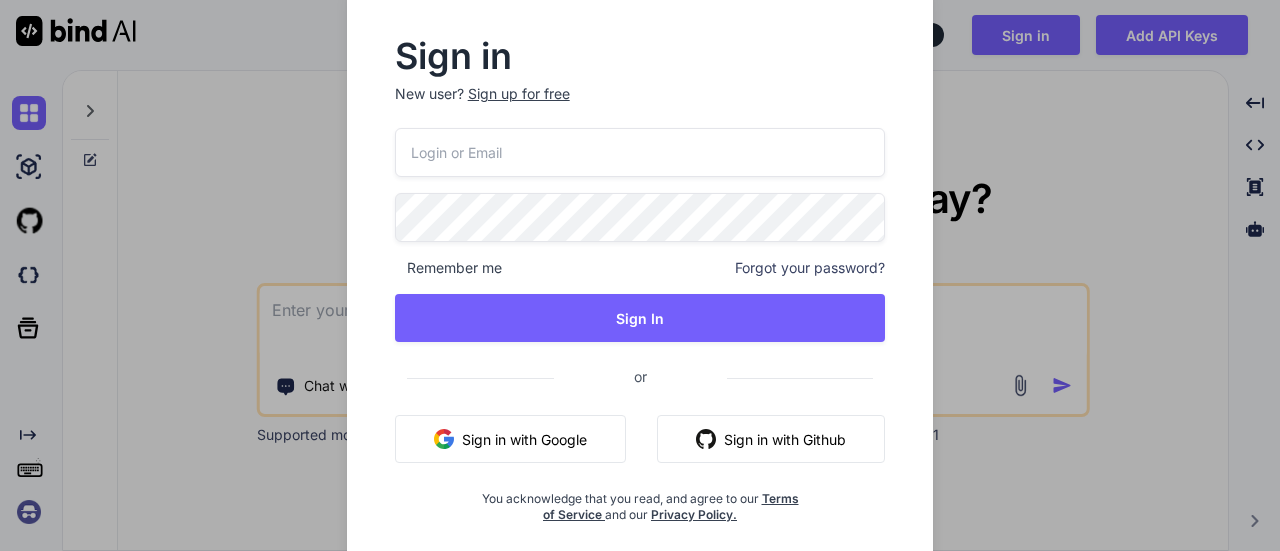 click on "Sign in New user?   Sign up for free Remember me Forgot your password? Sign In   or Sign in with Google Sign in with Github You acknowledge that you read, and agree to our   Terms of Service     and our   Privacy Policy." at bounding box center [640, 275] 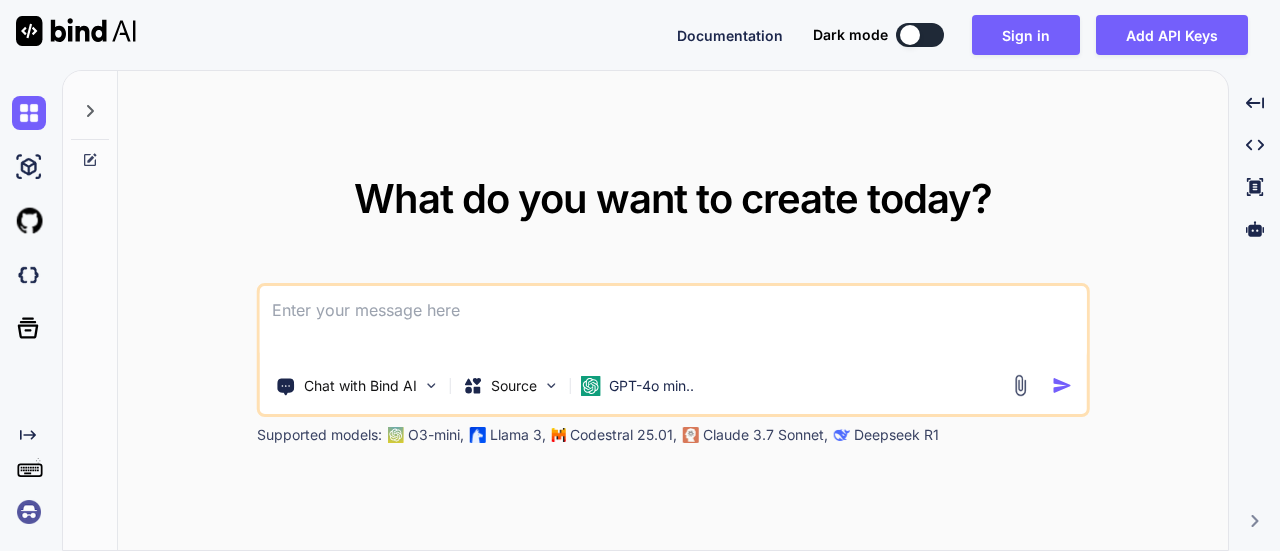 click at bounding box center [673, 323] 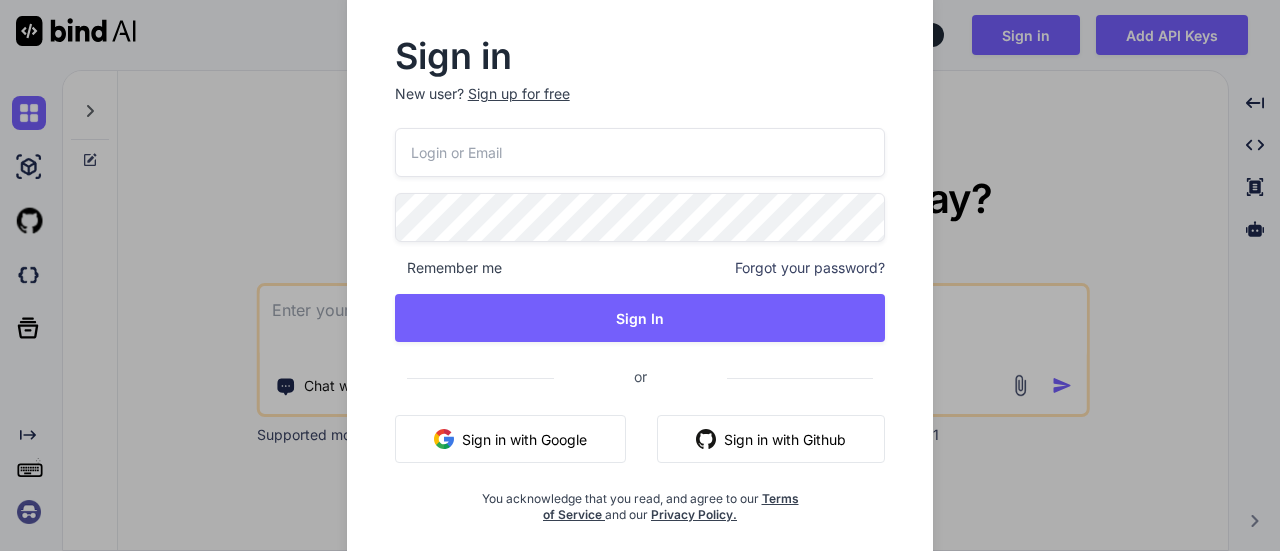 click on "Sign in with Google" at bounding box center [510, 439] 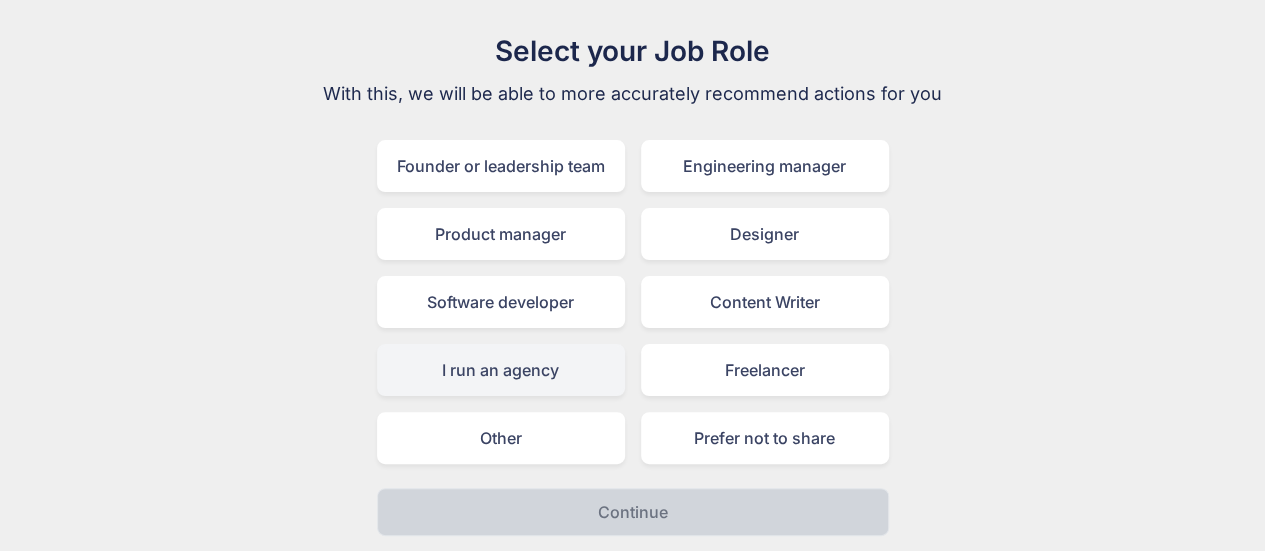 scroll, scrollTop: 0, scrollLeft: 0, axis: both 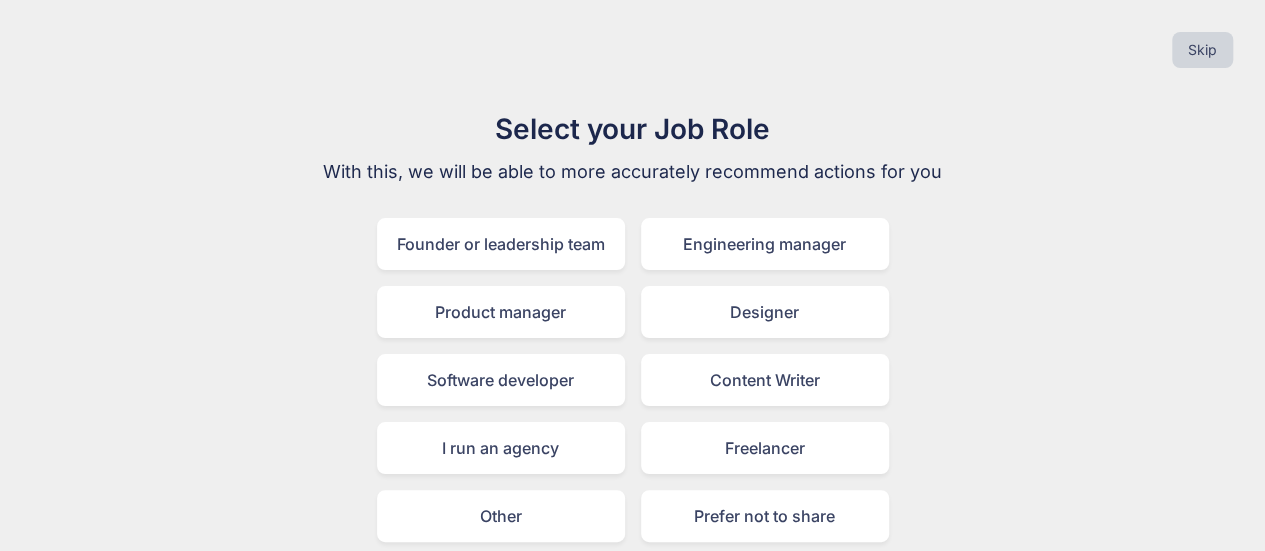 click on "Skip" at bounding box center [632, 50] 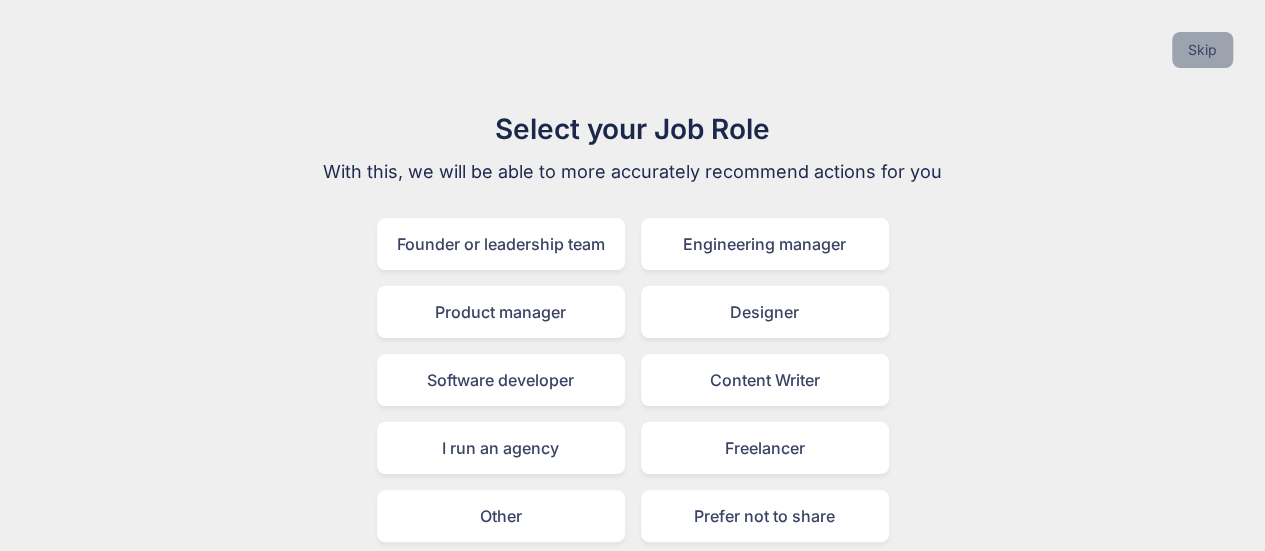 click on "Skip" at bounding box center [1202, 50] 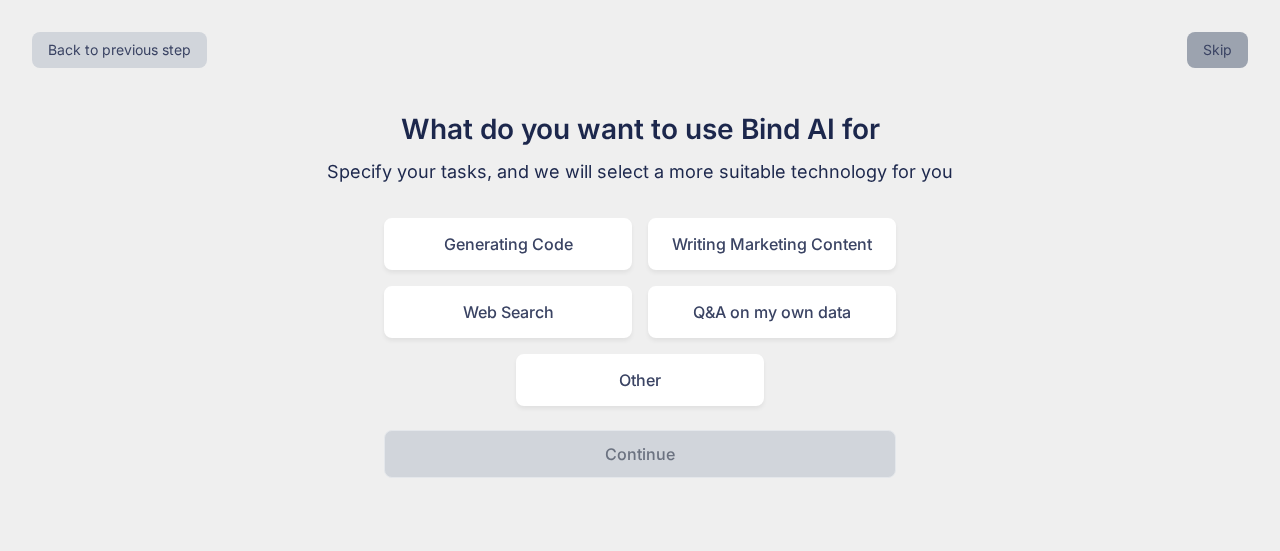 click on "Skip" at bounding box center (1217, 50) 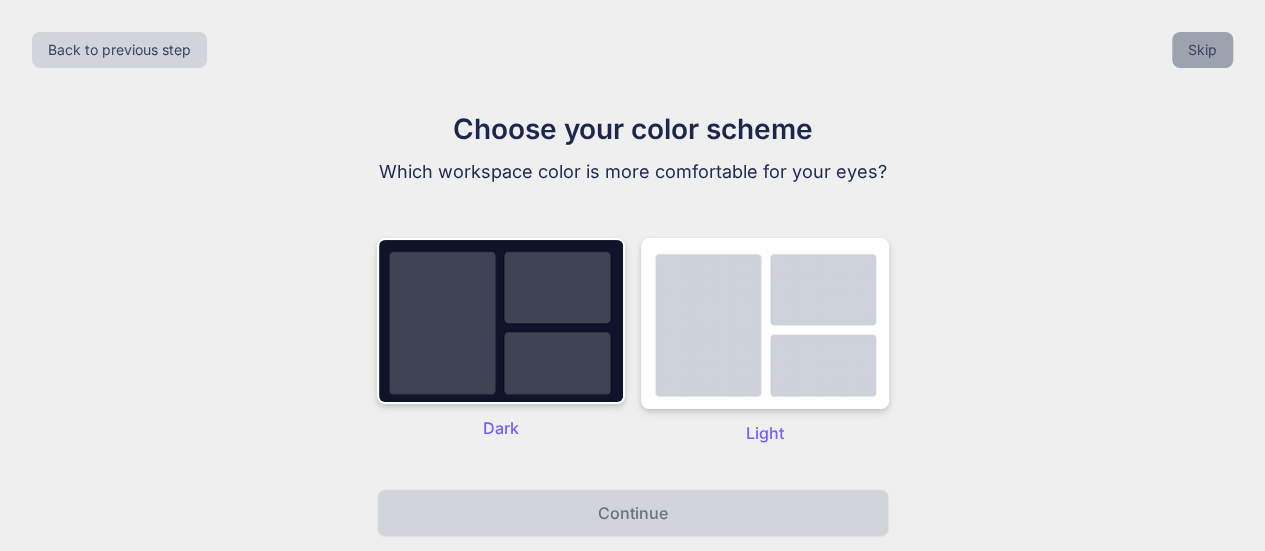 click on "Skip" at bounding box center (1202, 50) 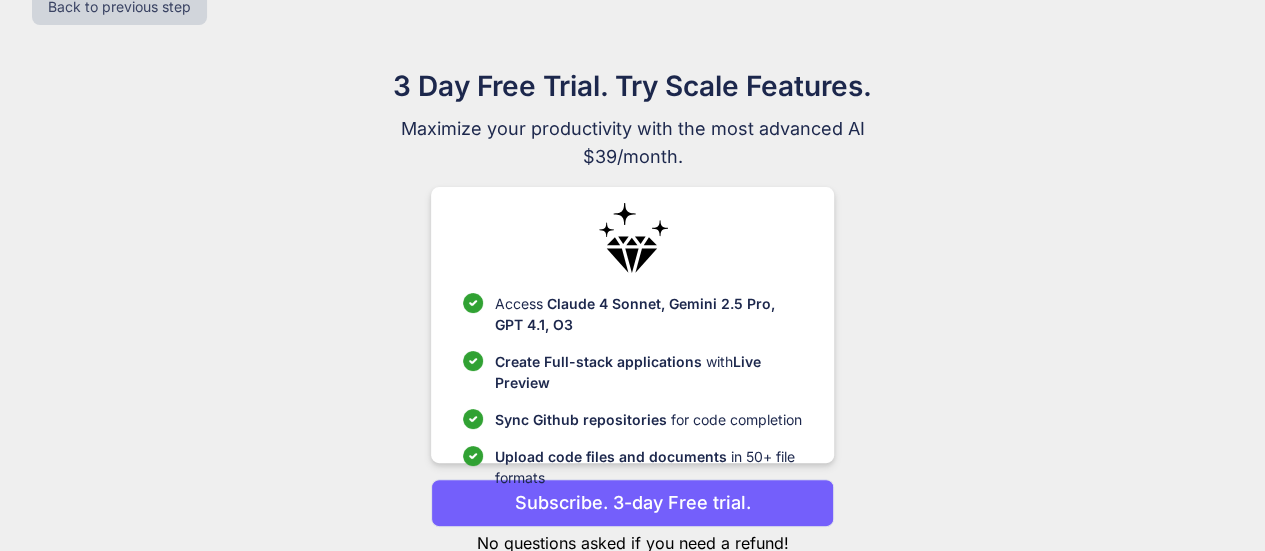 scroll, scrollTop: 102, scrollLeft: 0, axis: vertical 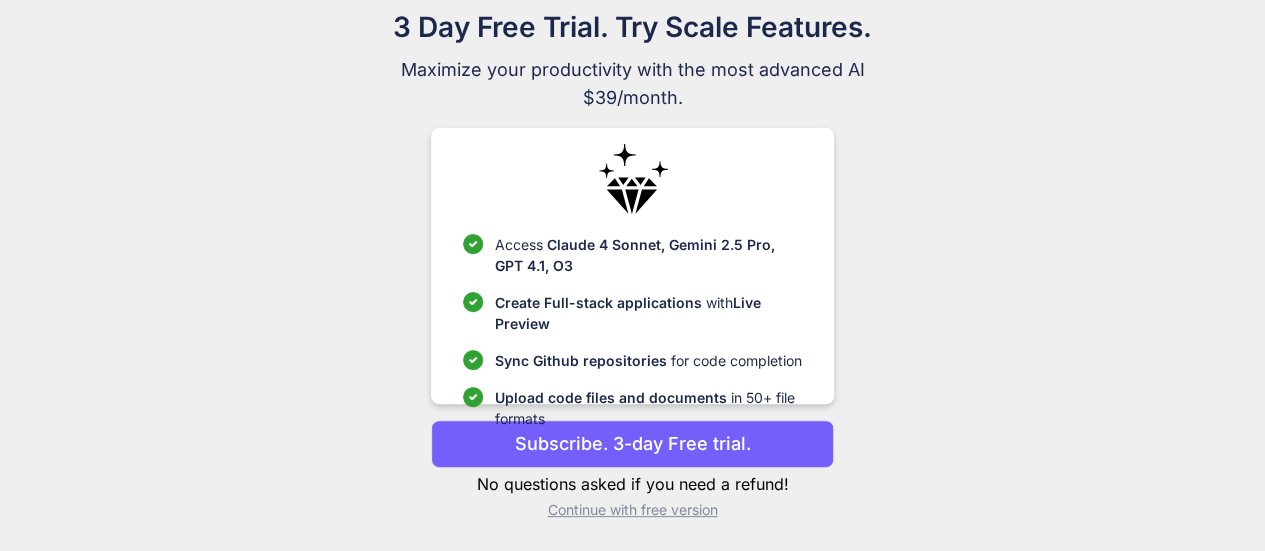 click on "Continue with free version" at bounding box center (632, 510) 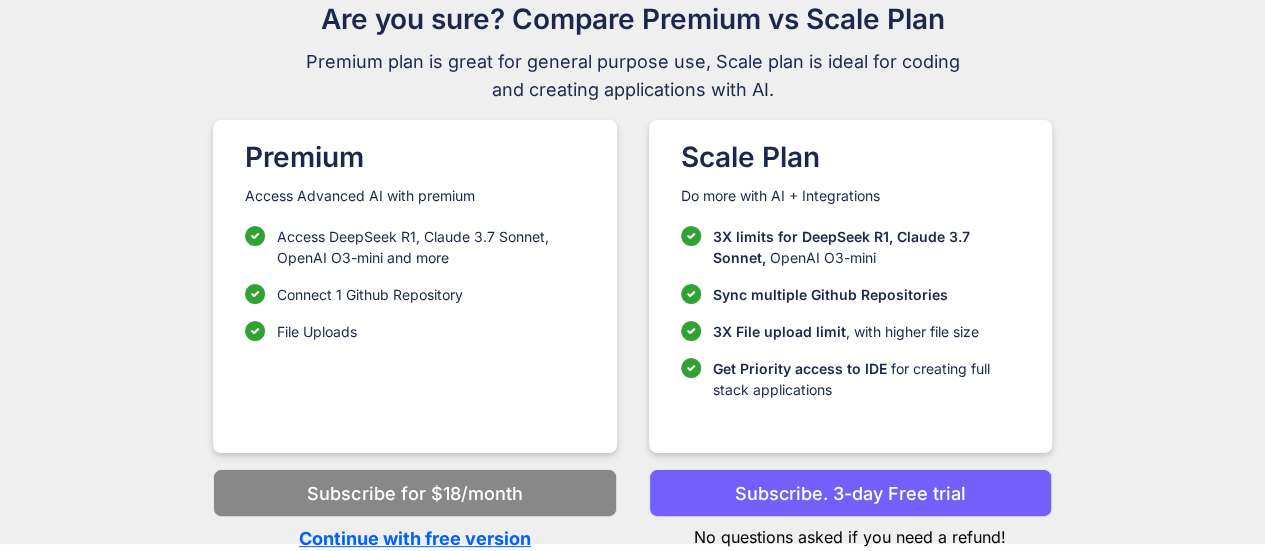 scroll, scrollTop: 110, scrollLeft: 0, axis: vertical 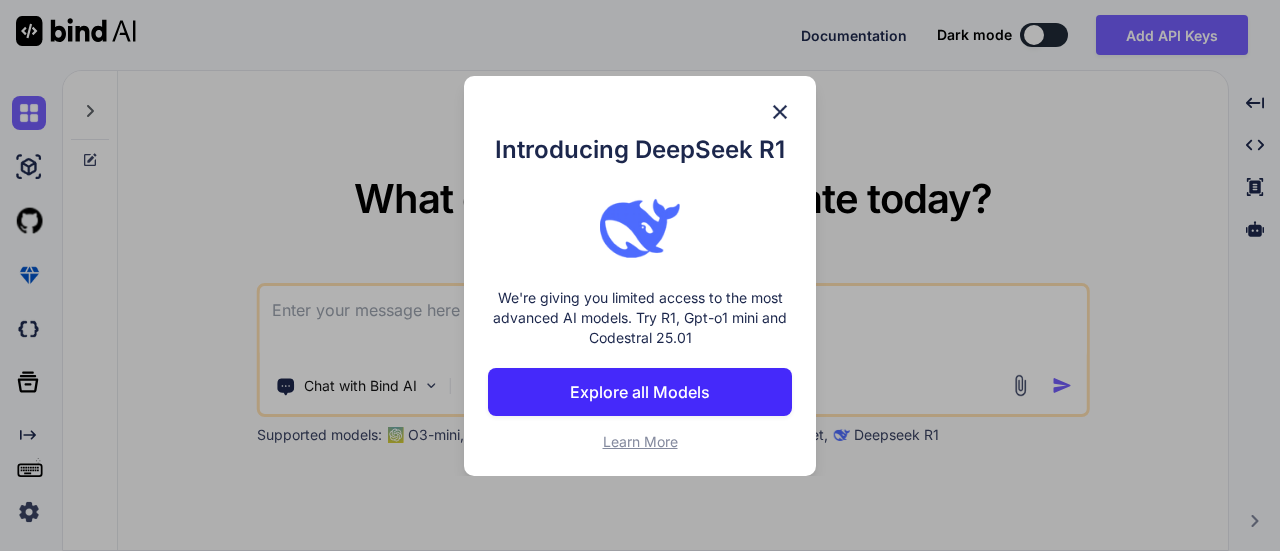 click at bounding box center [780, 112] 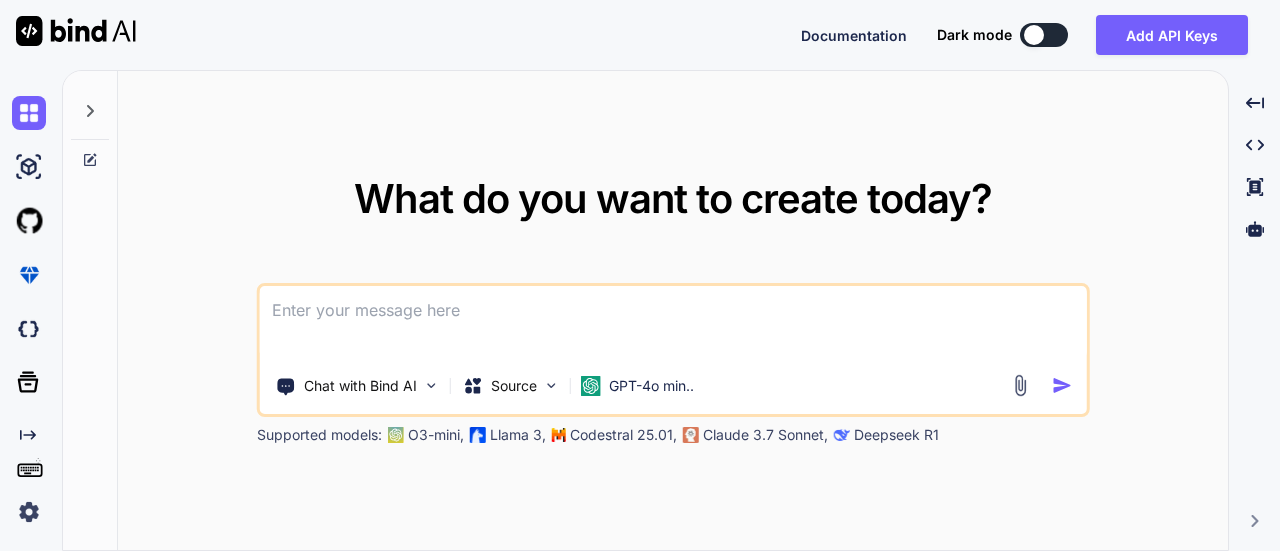 click at bounding box center (673, 323) 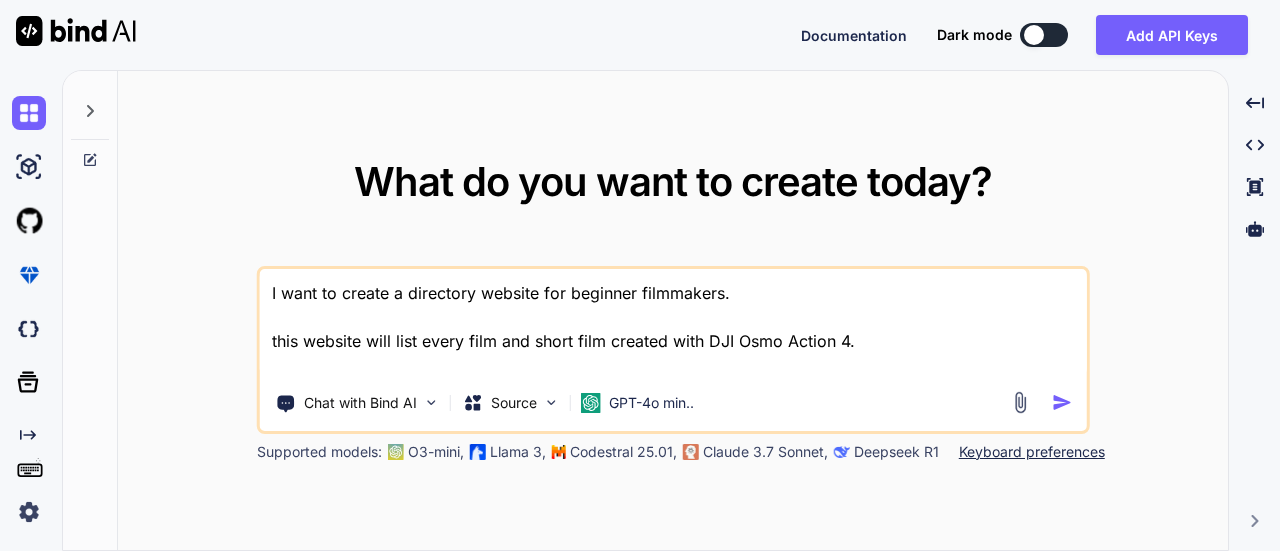 type on "I want to create a directory website for beginner filmmakers.
this website will list every film and short film created with DJI Osmo Action 4." 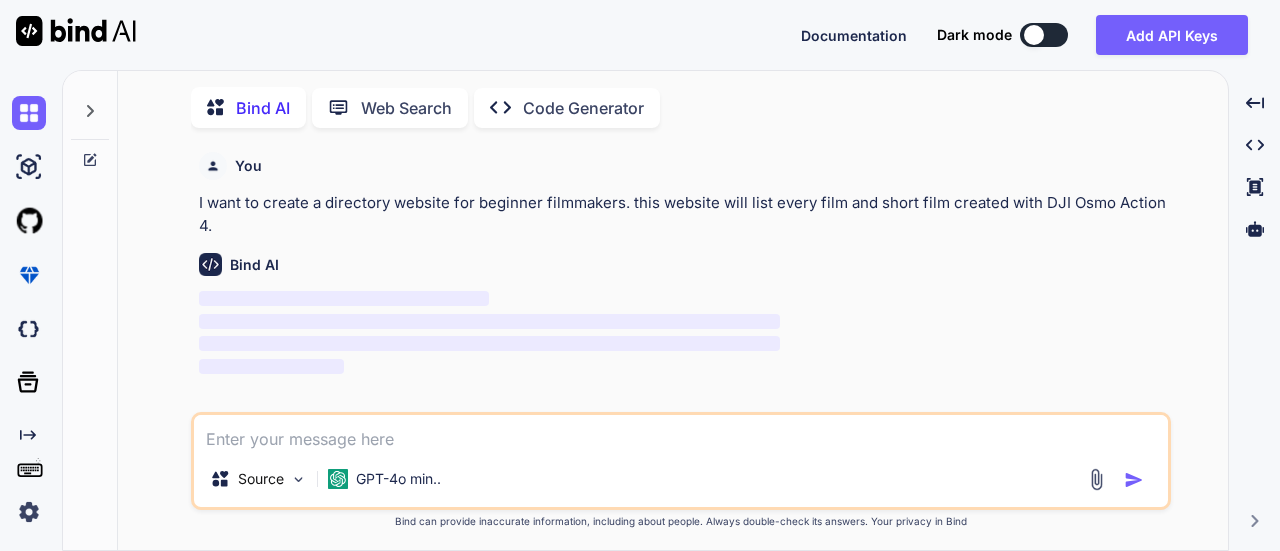 scroll, scrollTop: 7, scrollLeft: 0, axis: vertical 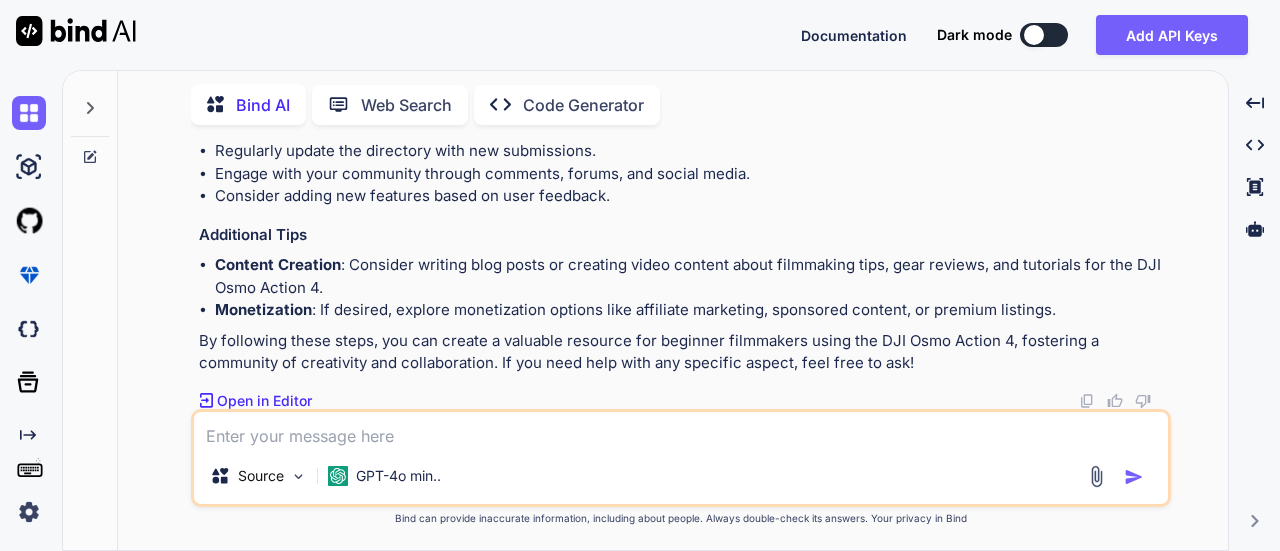 click at bounding box center [681, 430] 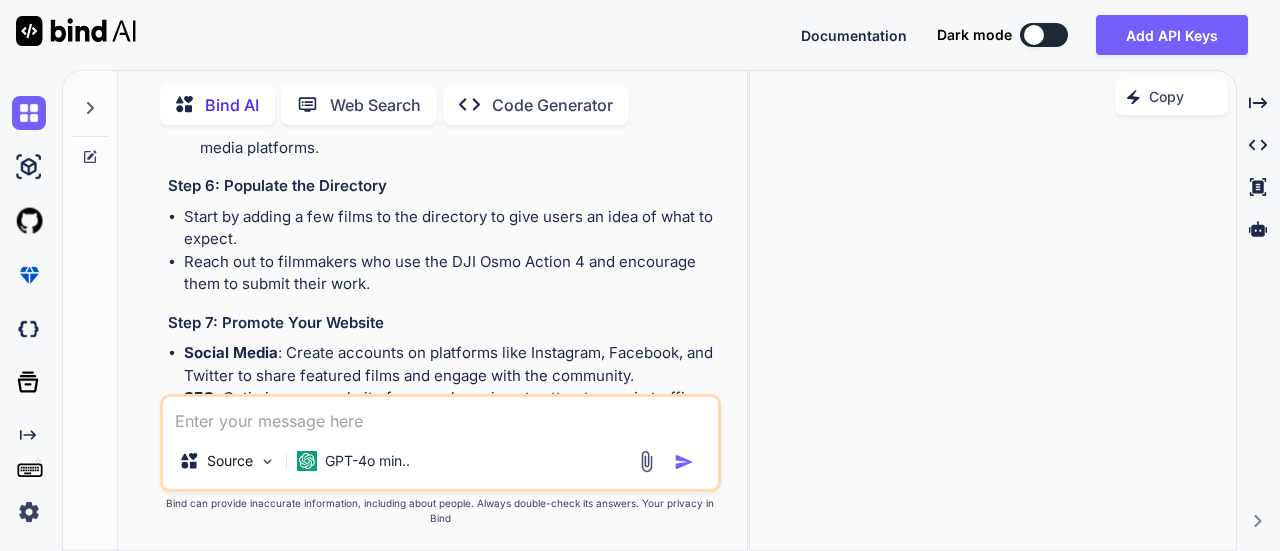 scroll, scrollTop: 1534, scrollLeft: 0, axis: vertical 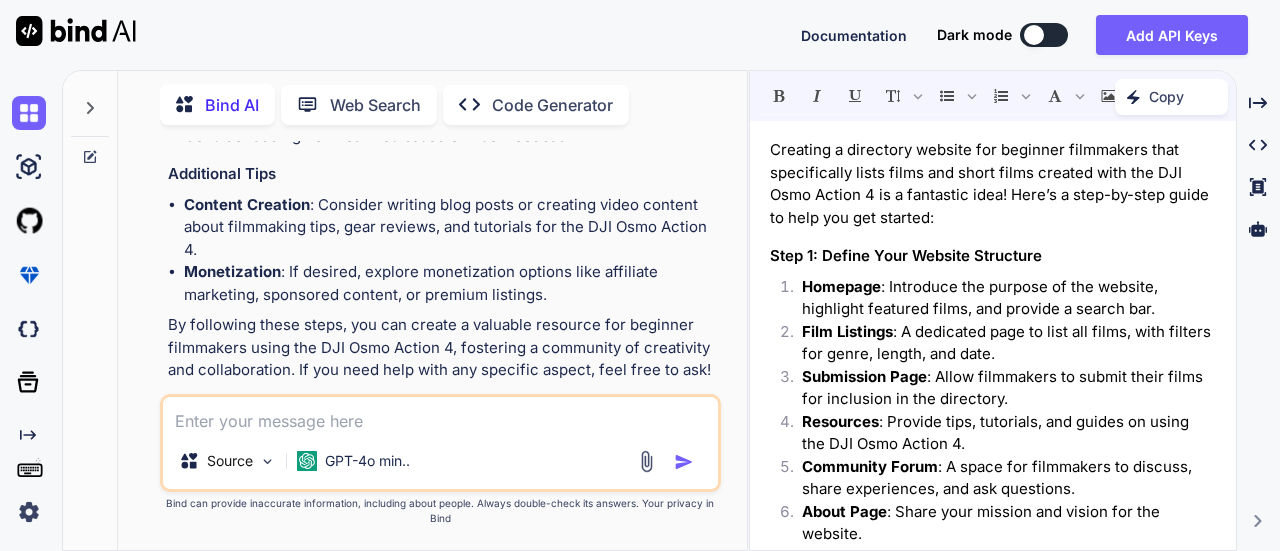 click on "Bind AI Web Search Created with Pixso. Code Generator" at bounding box center (441, 104) 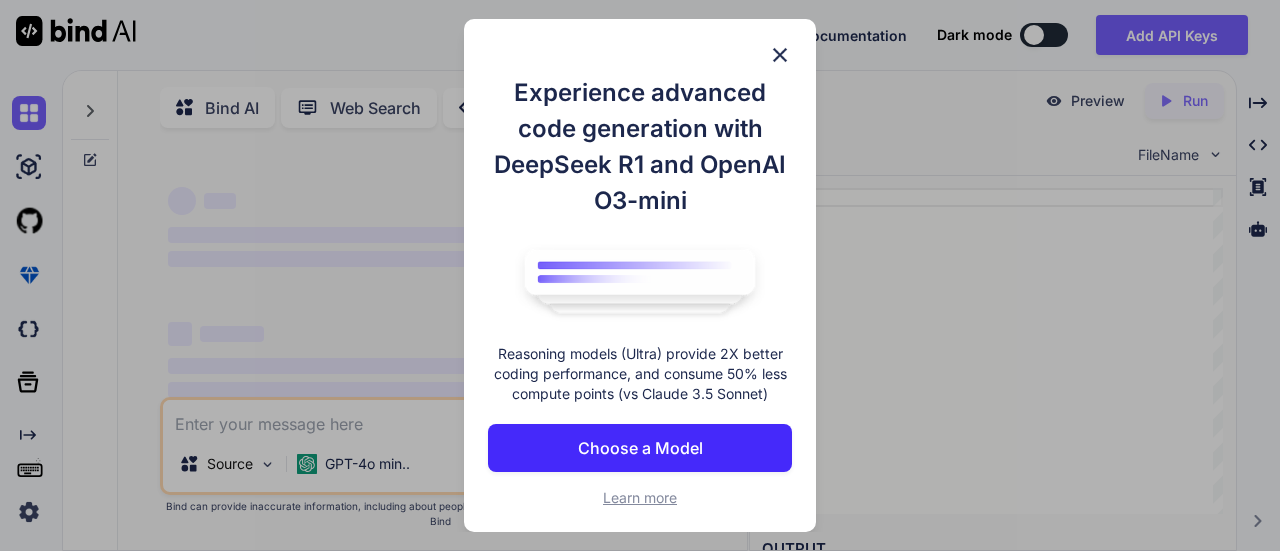 click on "Experience advanced code generation with DeepSeek R1 and OpenAI O3-mini Reasoning models (Ultra) provide 2X better coding performance, and consume 50% less compute points (vs Claude 3.5 Sonnet)   Choose a Model Learn more" at bounding box center (640, 276) 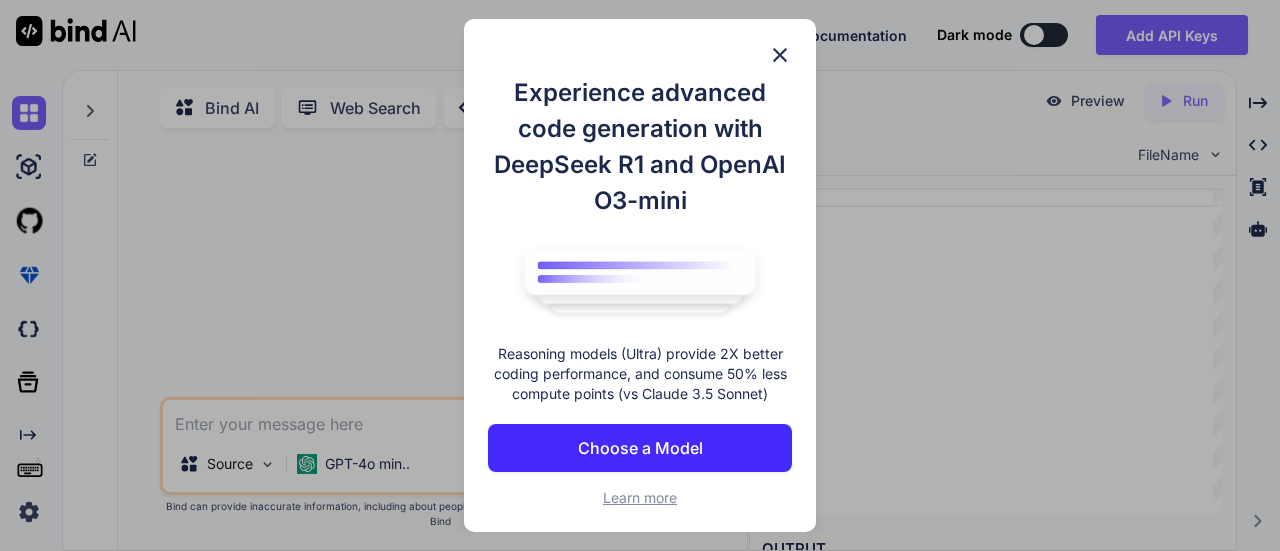 click at bounding box center (780, 55) 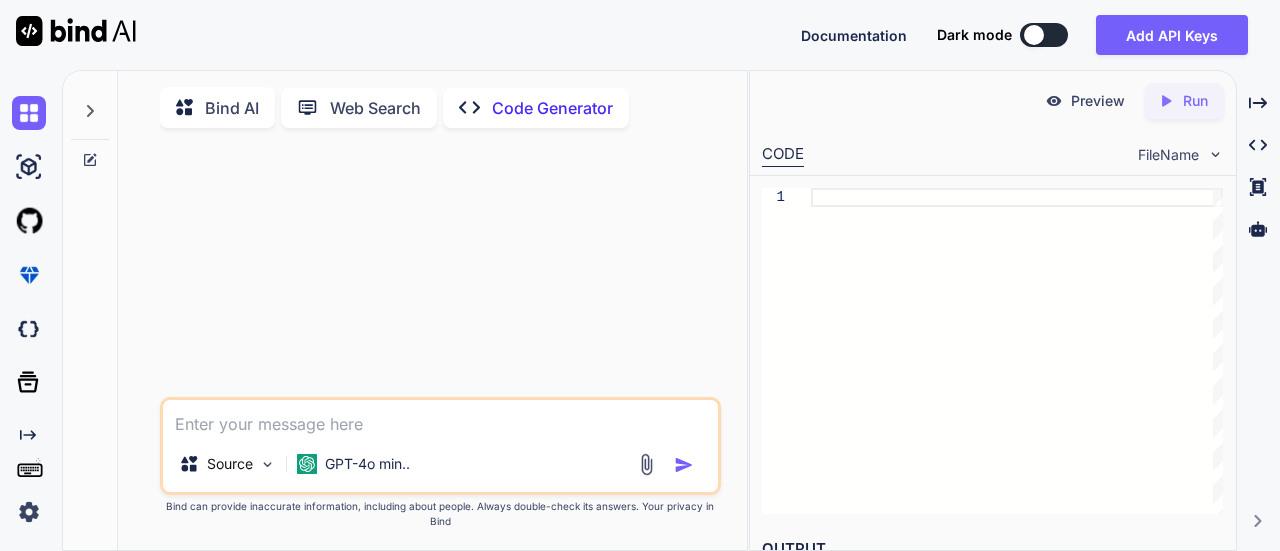 click at bounding box center [441, 418] 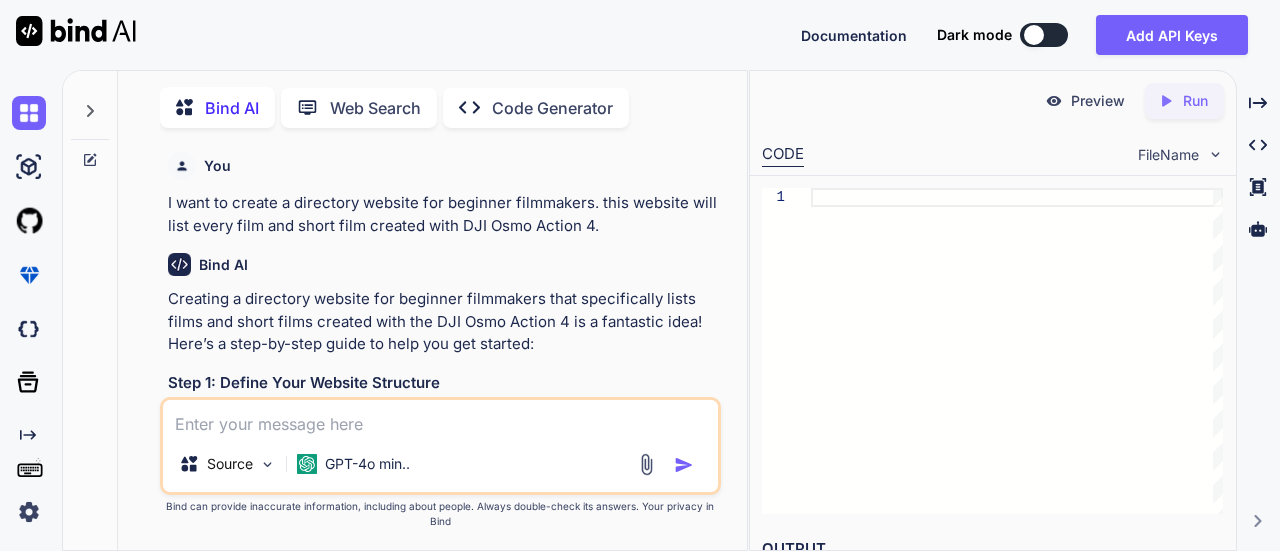 scroll, scrollTop: 7, scrollLeft: 0, axis: vertical 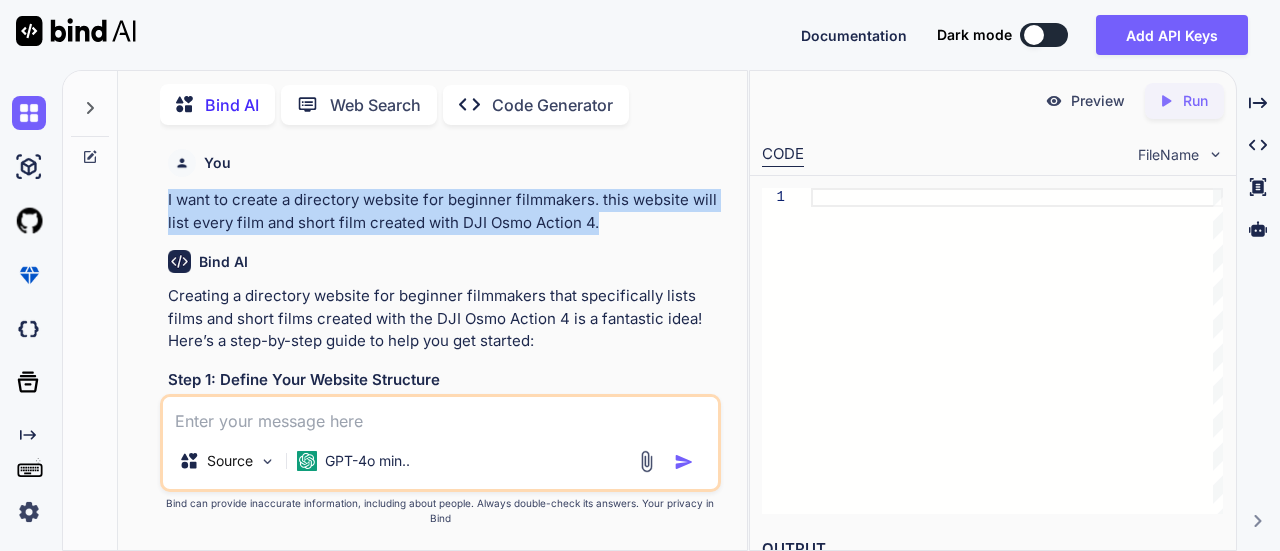 drag, startPoint x: 164, startPoint y: 198, endPoint x: 627, endPoint y: 231, distance: 464.17453 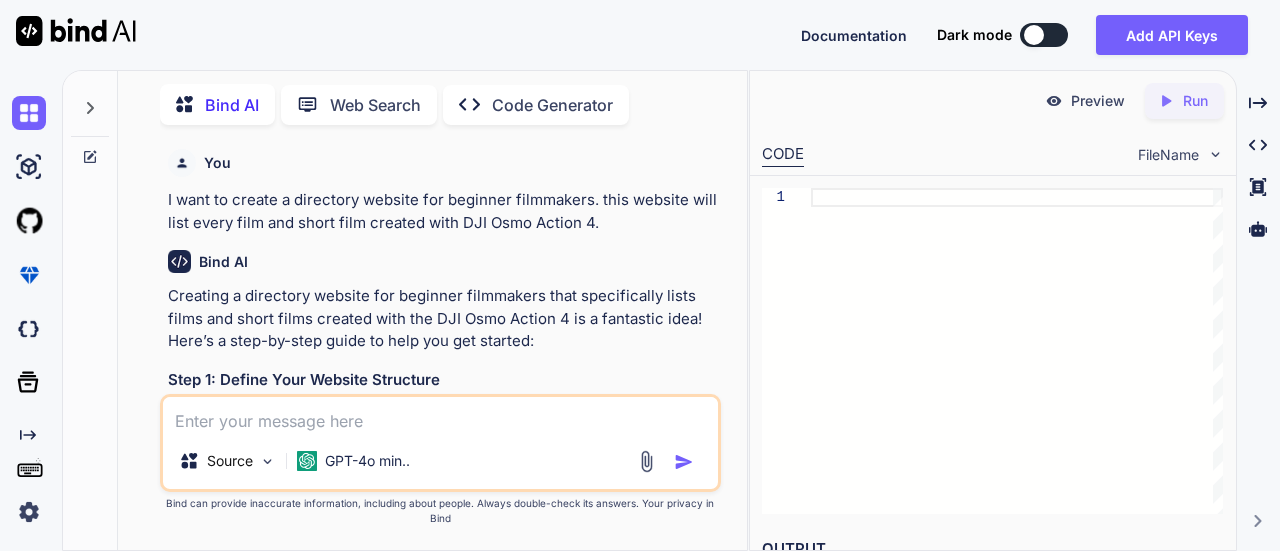 click on "Code Generator" at bounding box center (552, 105) 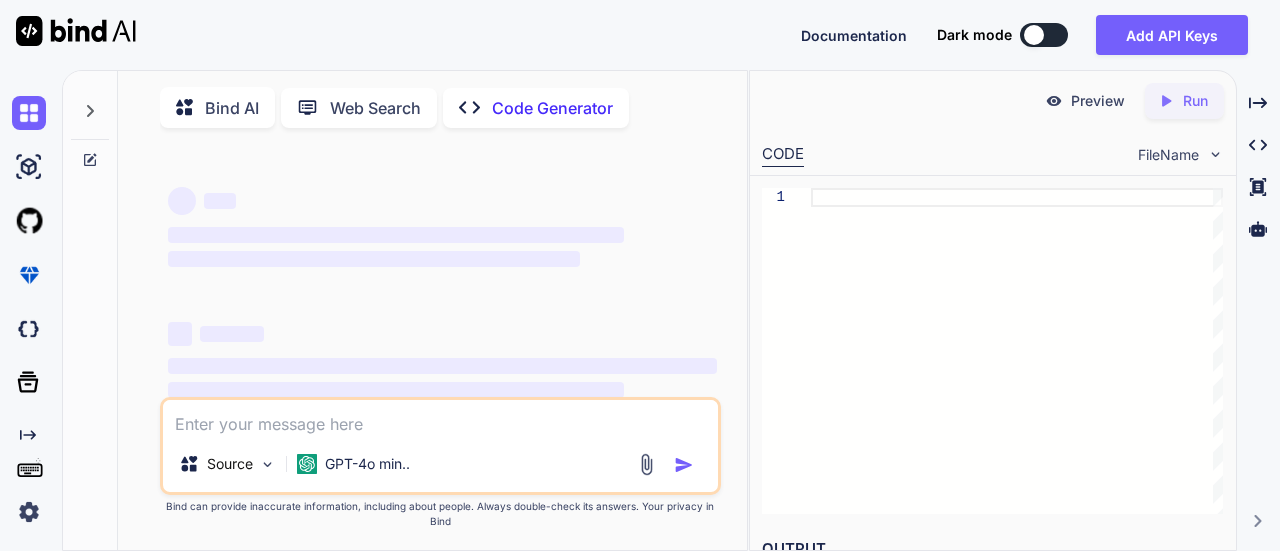 click at bounding box center (441, 418) 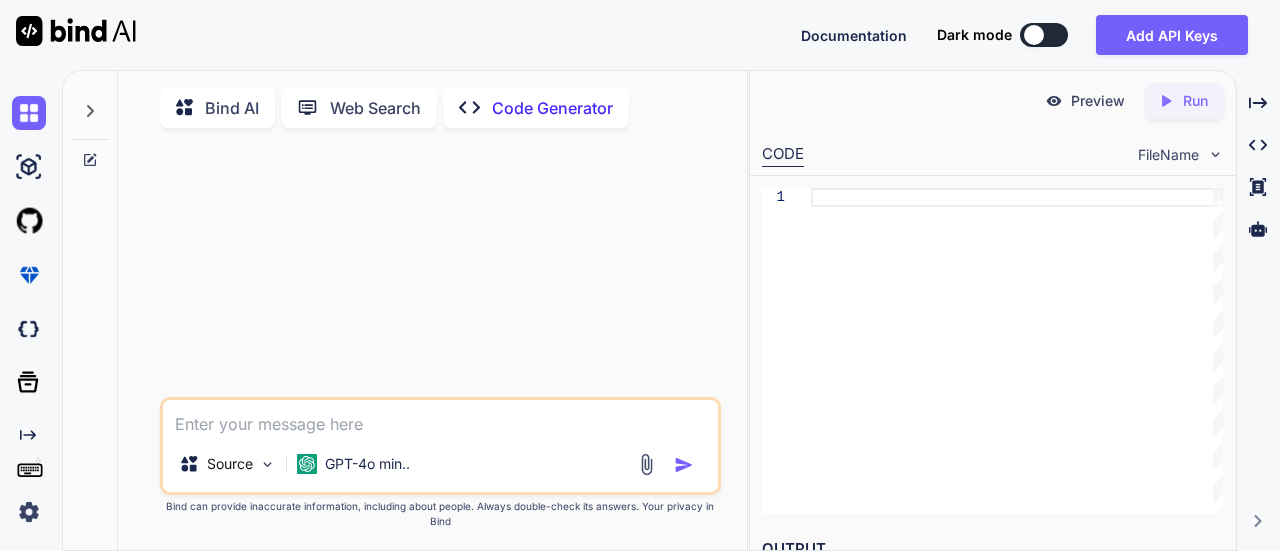 type on "I want to create a directory website for beginner filmmakers. this website will list every film and short film created with DJI Osmo Action 4." 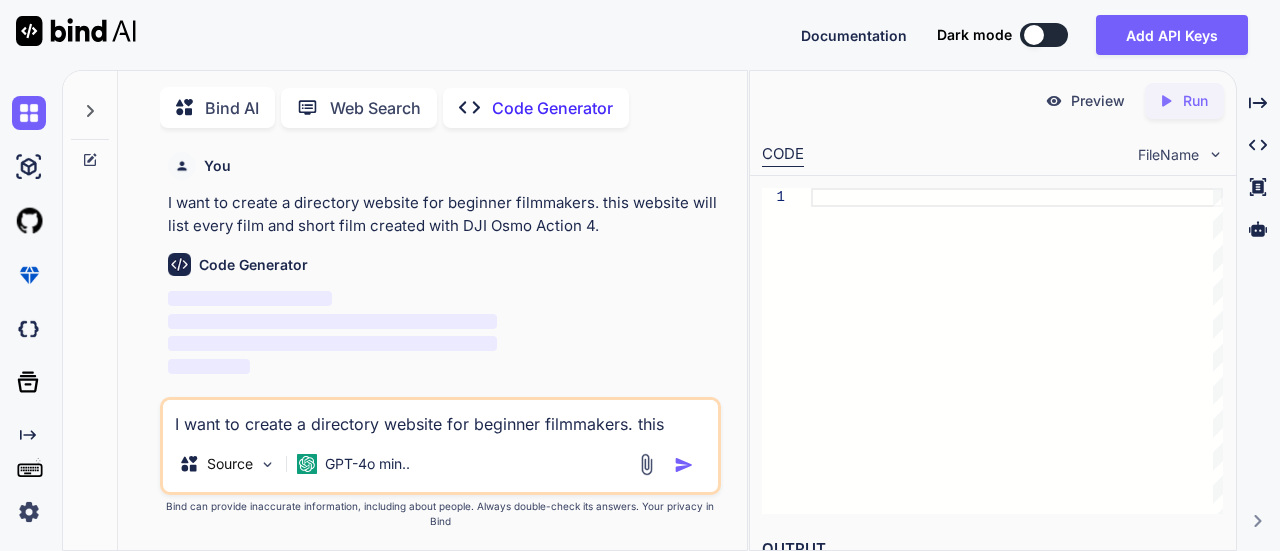 type 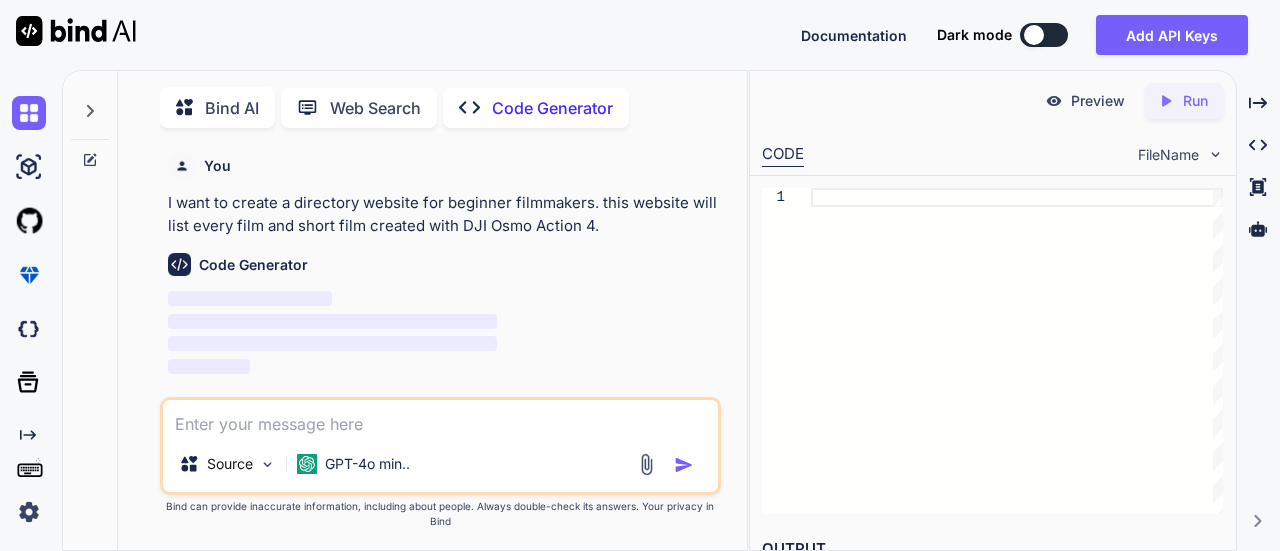 scroll, scrollTop: 7, scrollLeft: 0, axis: vertical 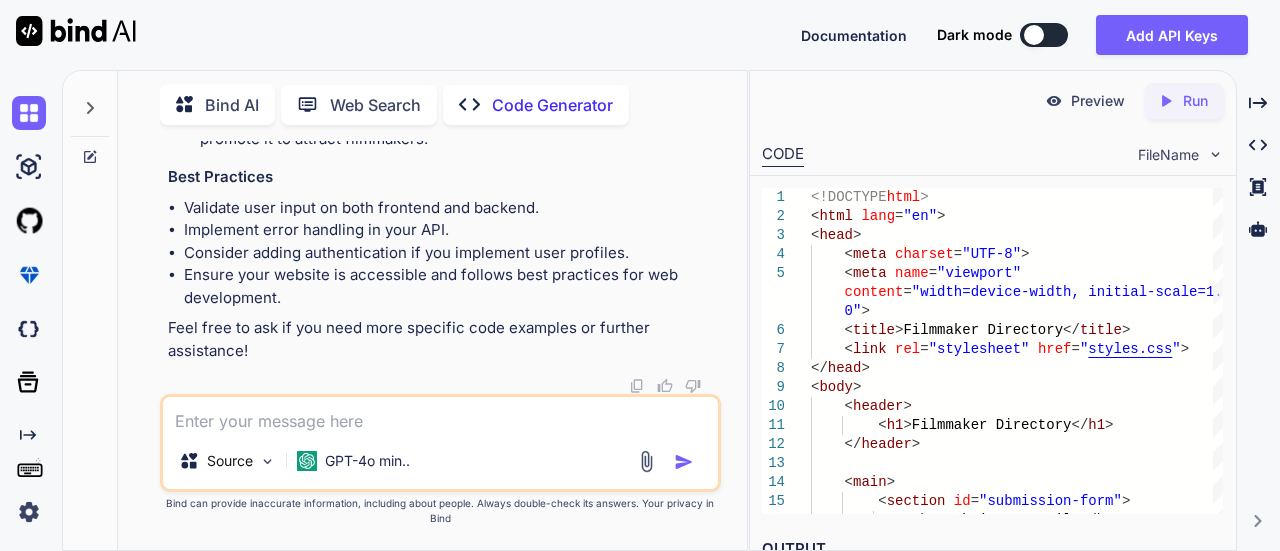 click on "Preview" at bounding box center (1085, 101) 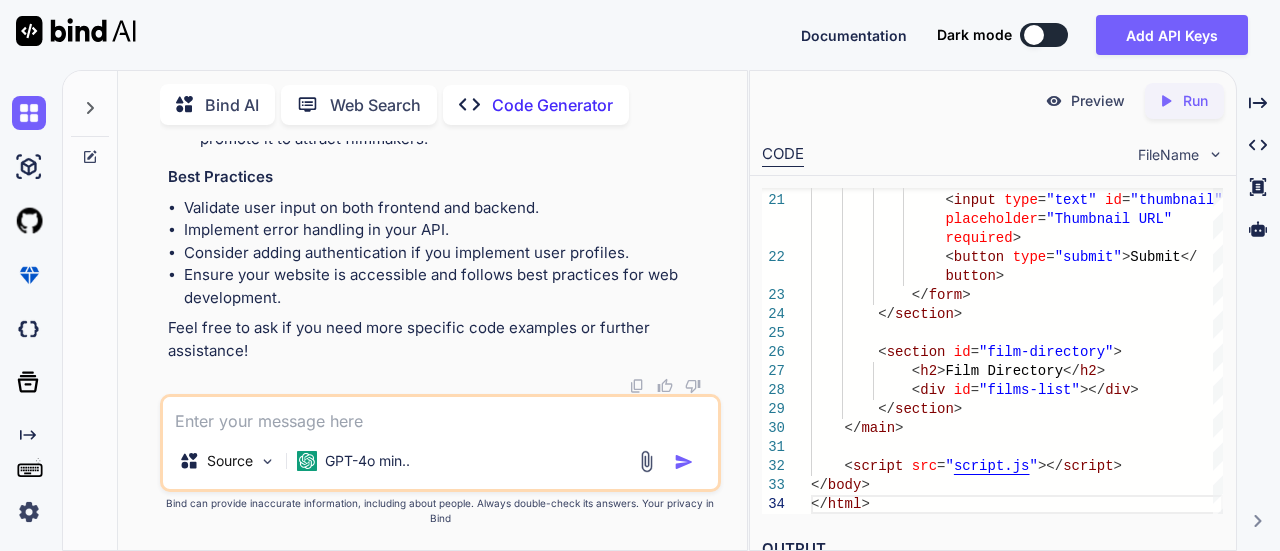 click on "Created with Pixso. Run" at bounding box center [1184, 101] 